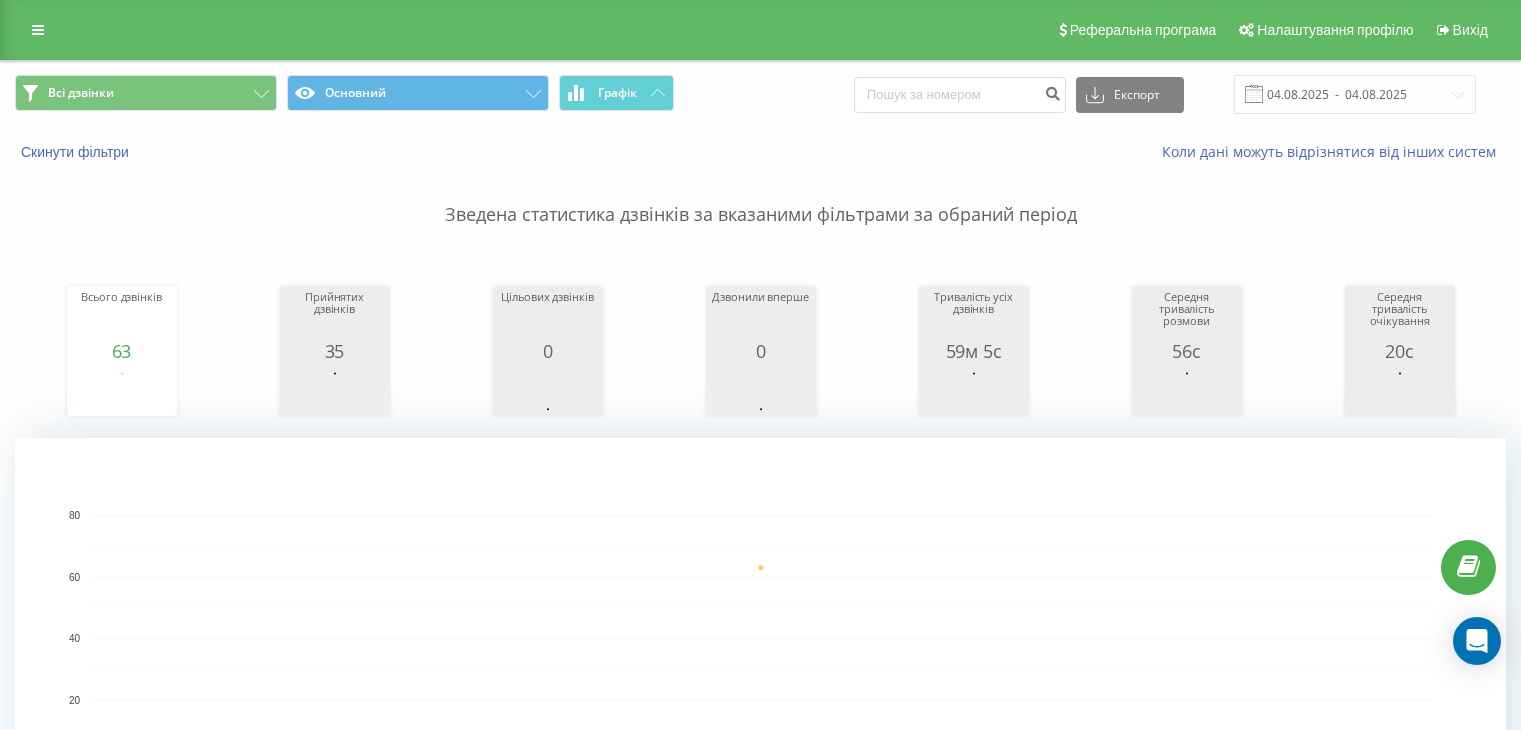 scroll, scrollTop: 0, scrollLeft: 0, axis: both 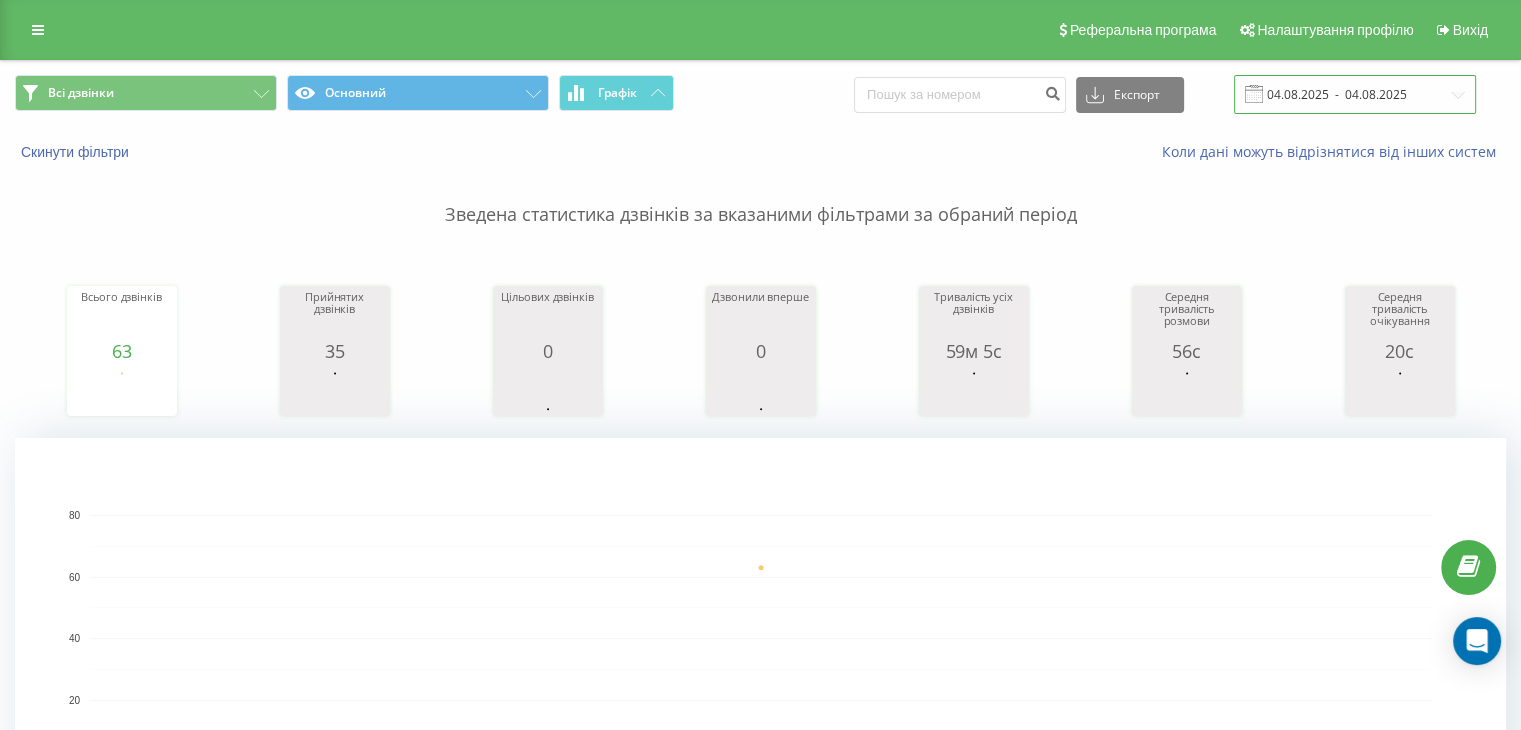 click on "04.08.2025  -  04.08.2025" at bounding box center [1355, 94] 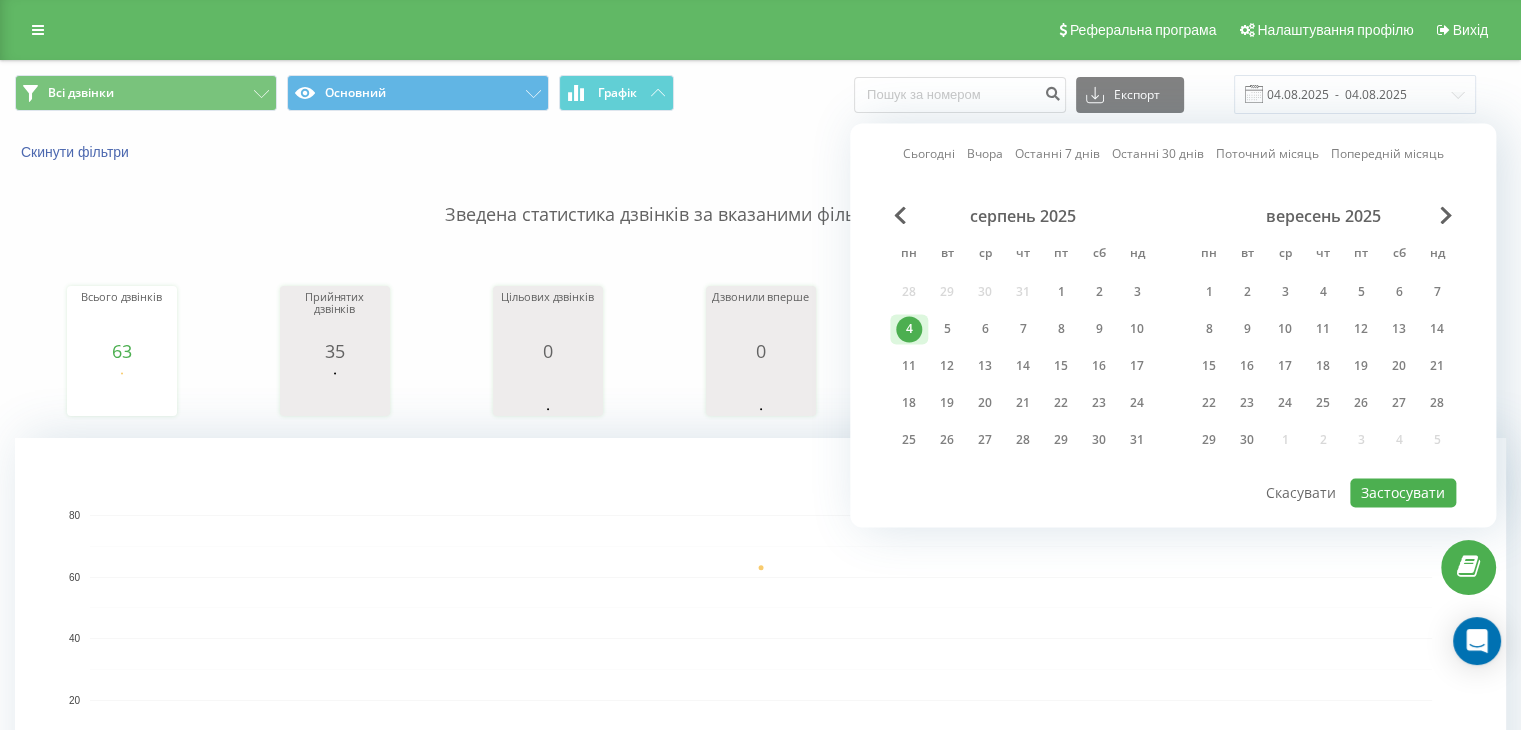 click on "Сьогодні" at bounding box center (929, 154) 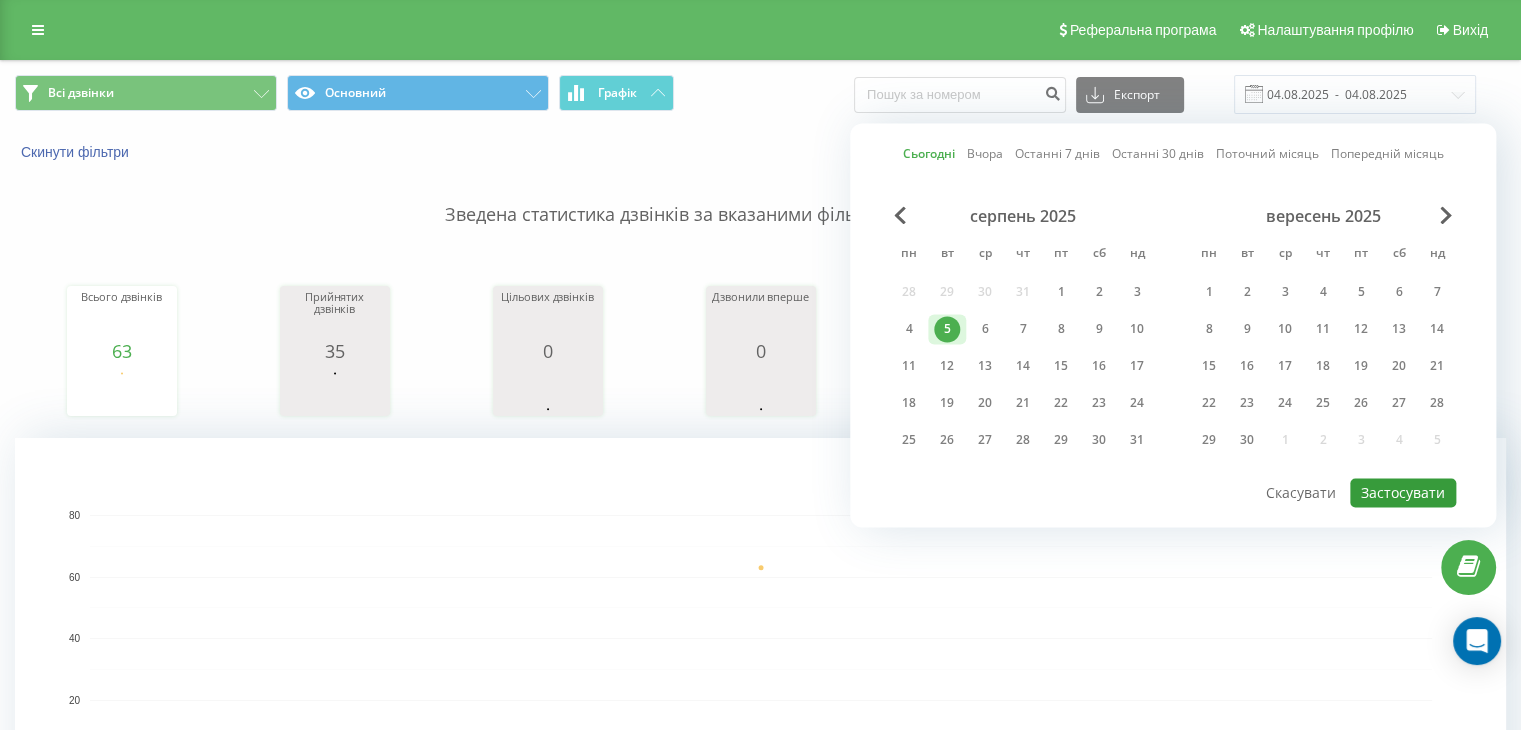 click on "Застосувати" at bounding box center [1403, 492] 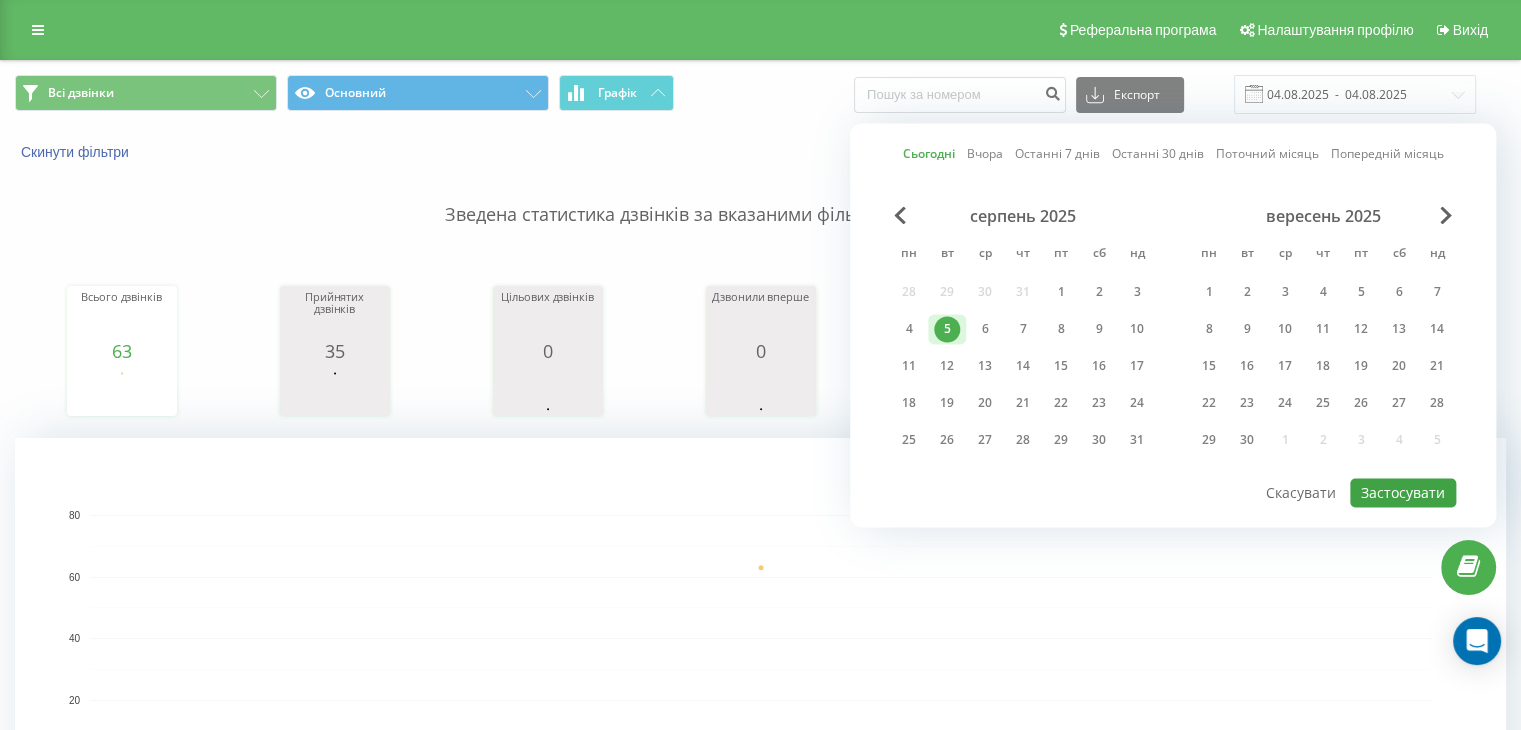 type on "05.08.2025  -  05.08.2025" 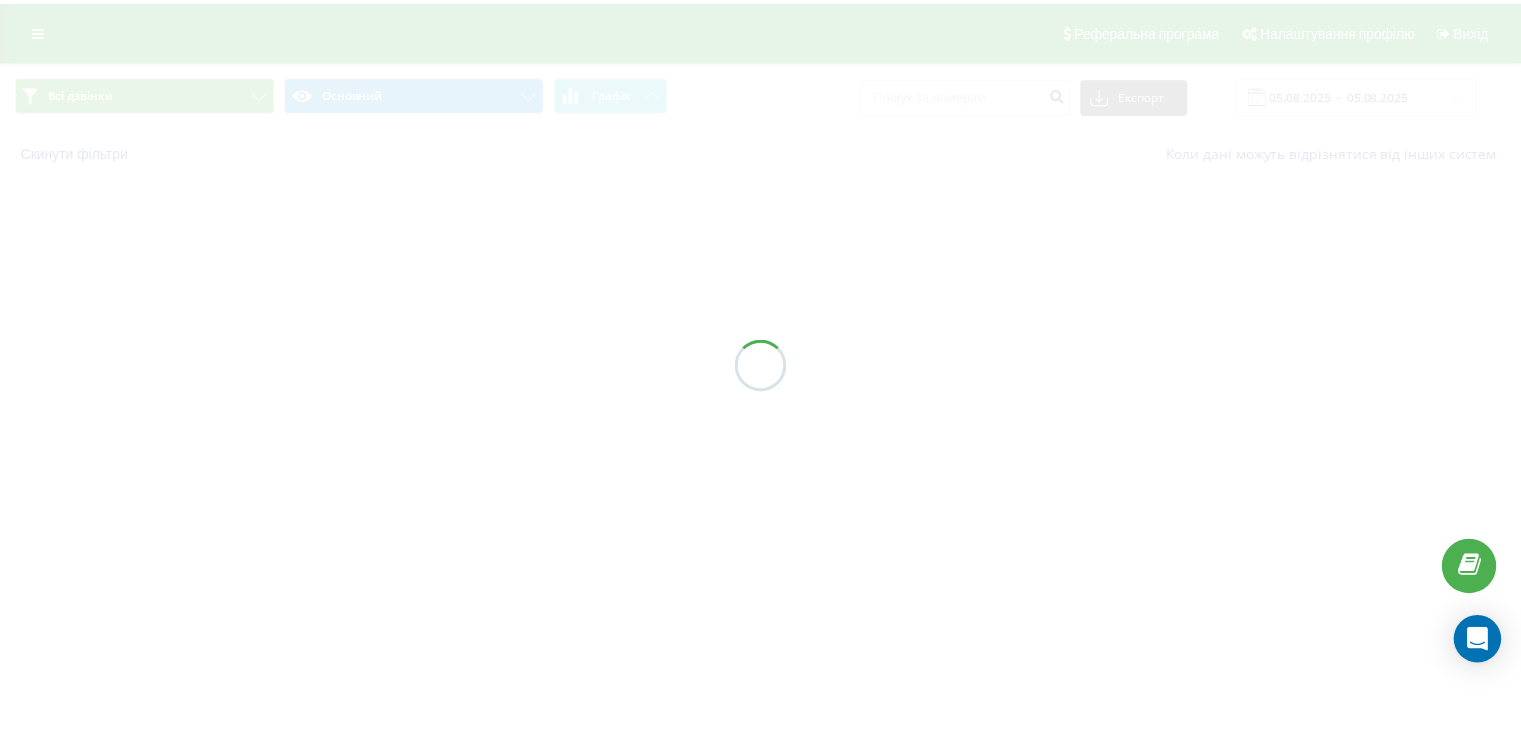 scroll, scrollTop: 0, scrollLeft: 0, axis: both 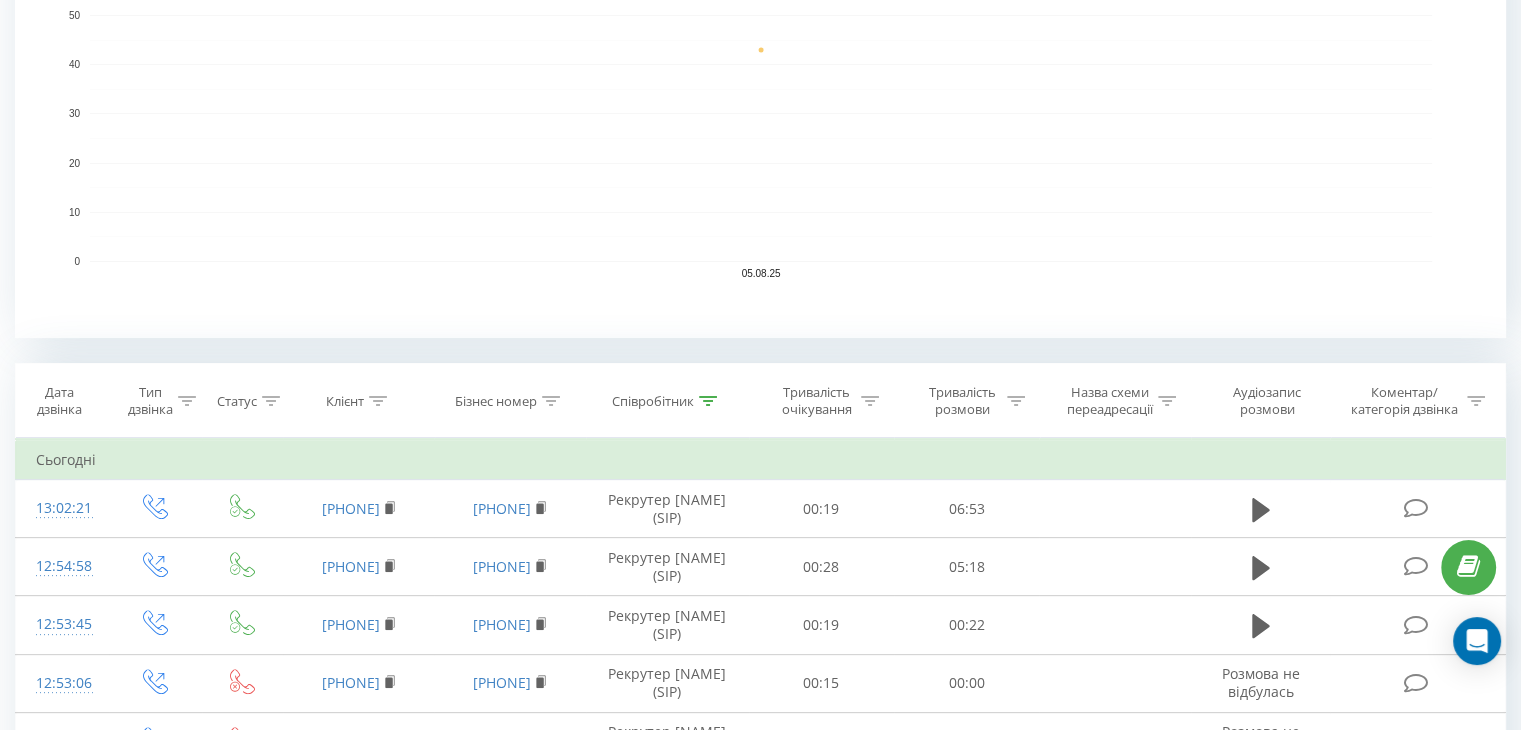 click at bounding box center [708, 401] 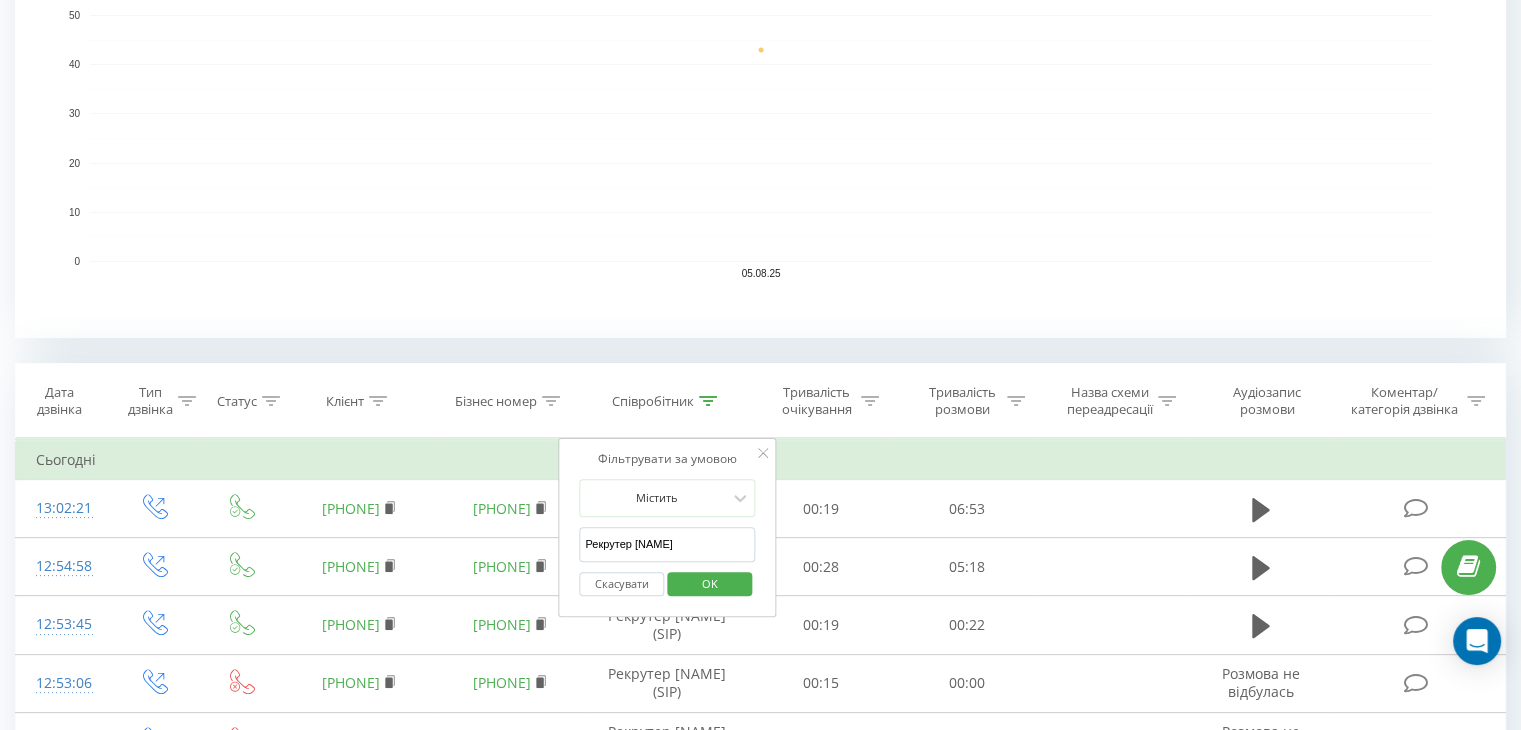 click on "Рекрутер Ольга" at bounding box center [667, 544] 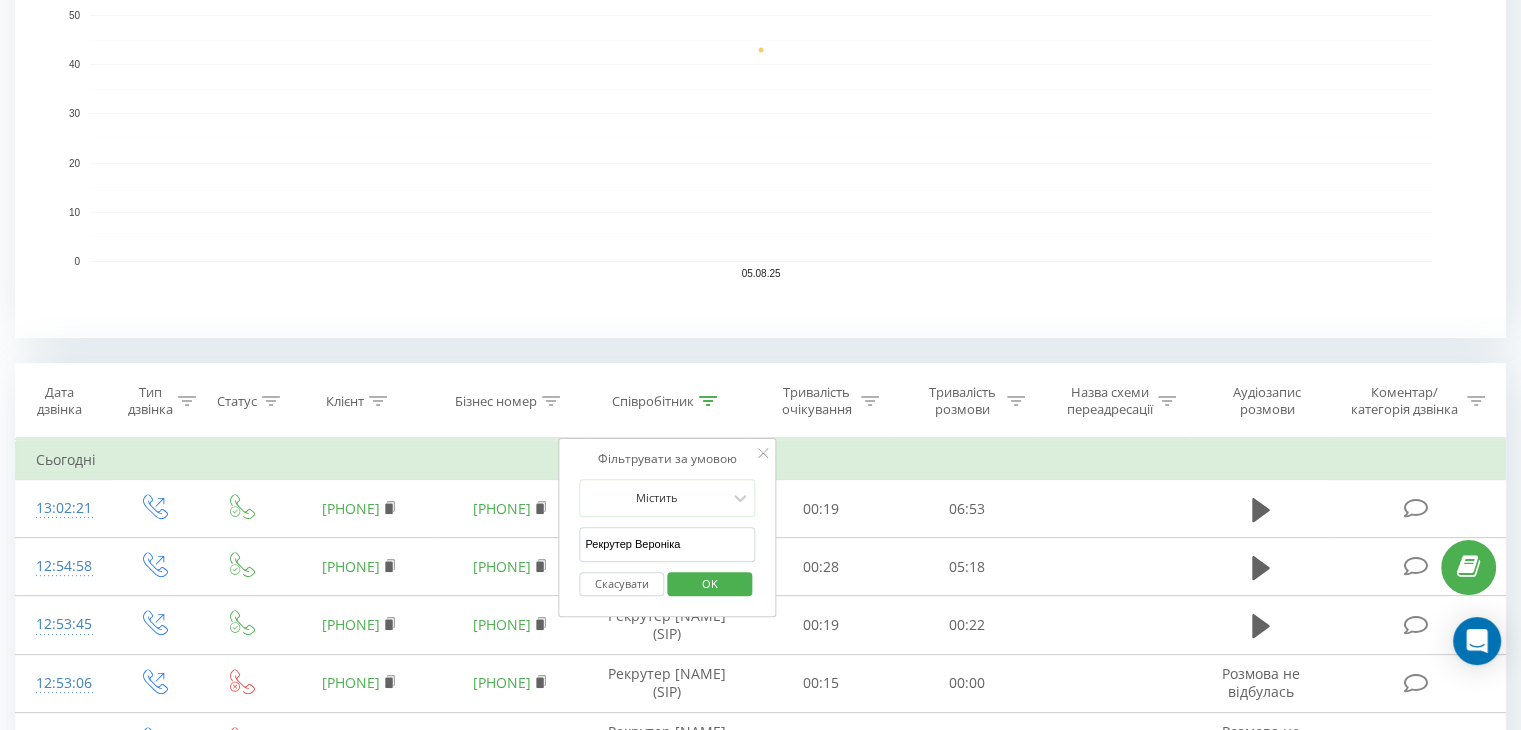 click on "OK" at bounding box center [709, 584] 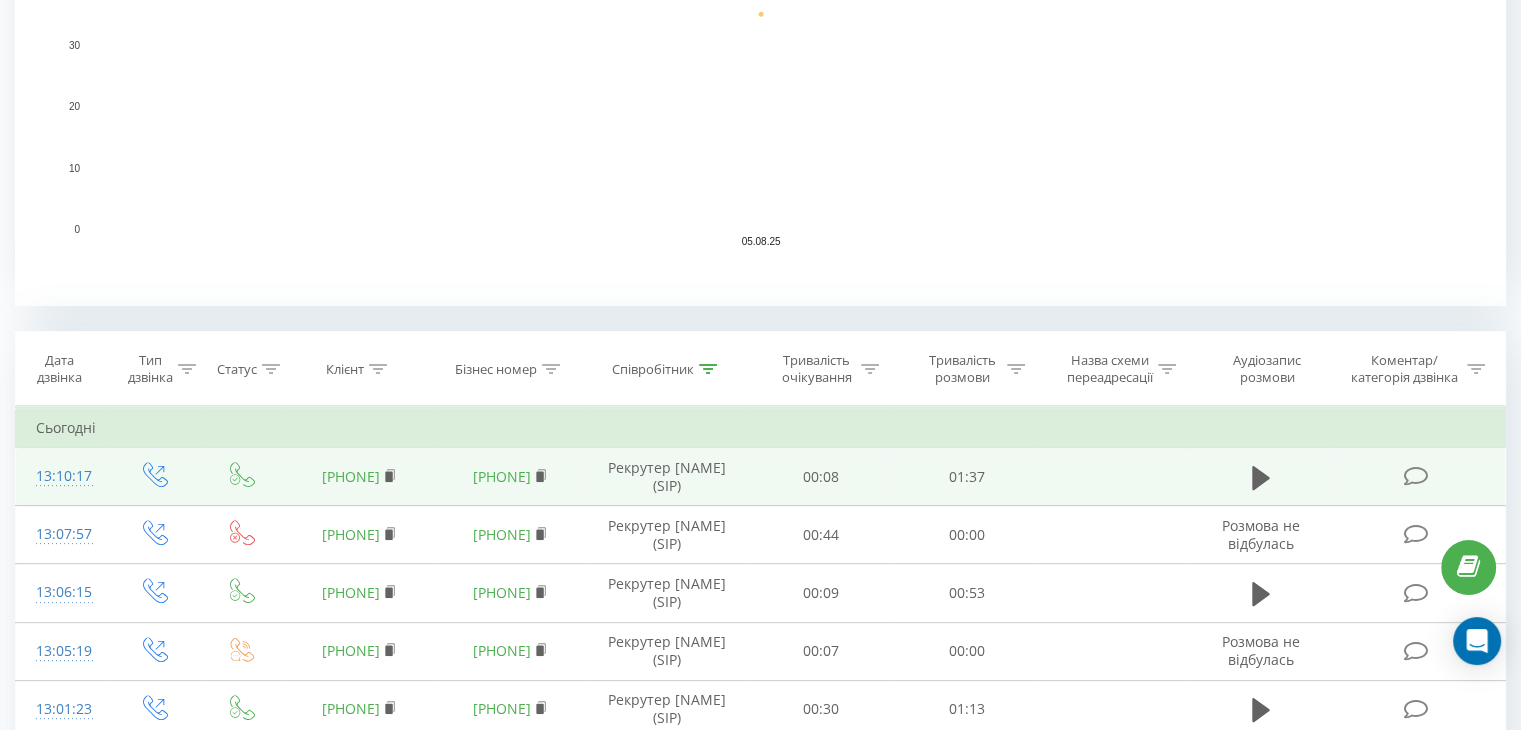 scroll, scrollTop: 700, scrollLeft: 0, axis: vertical 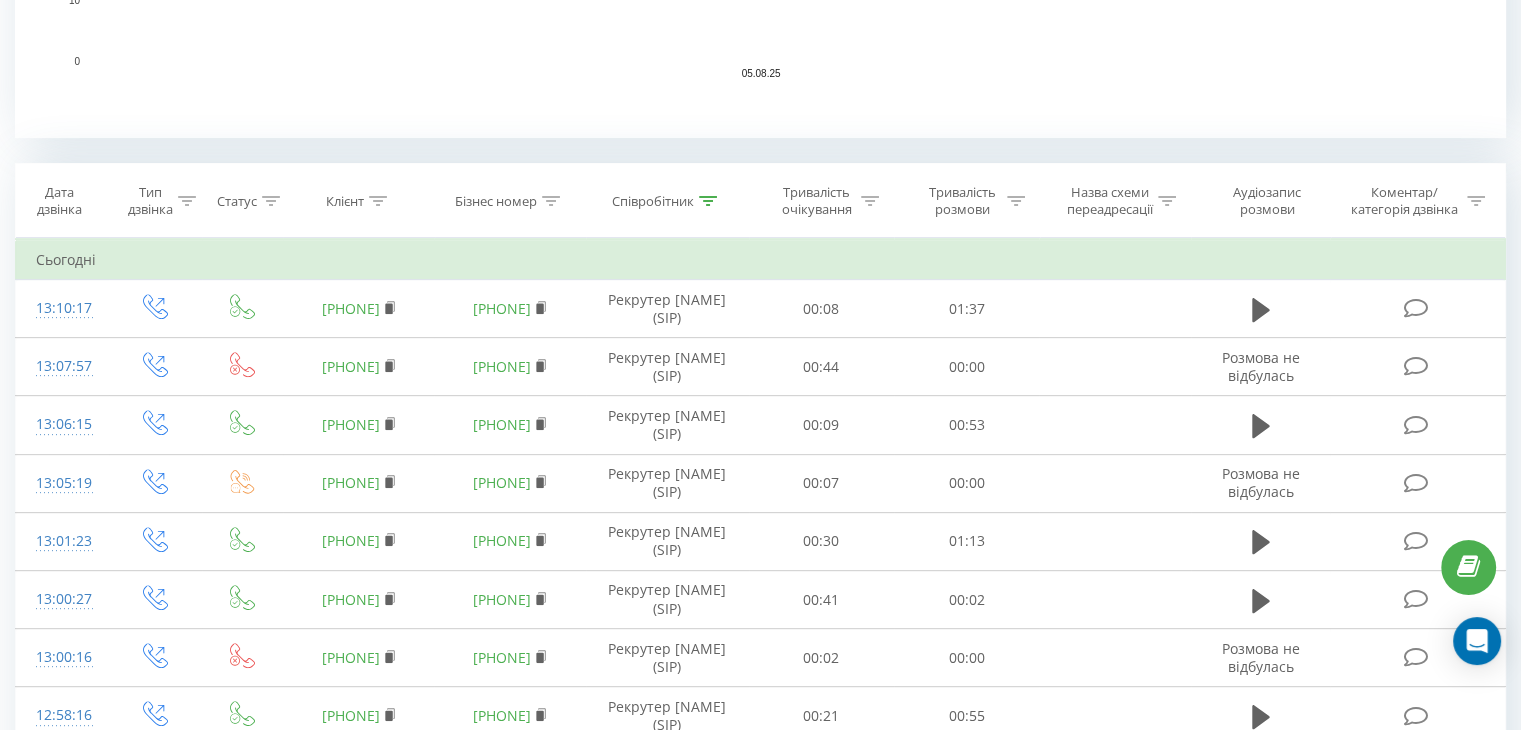 click 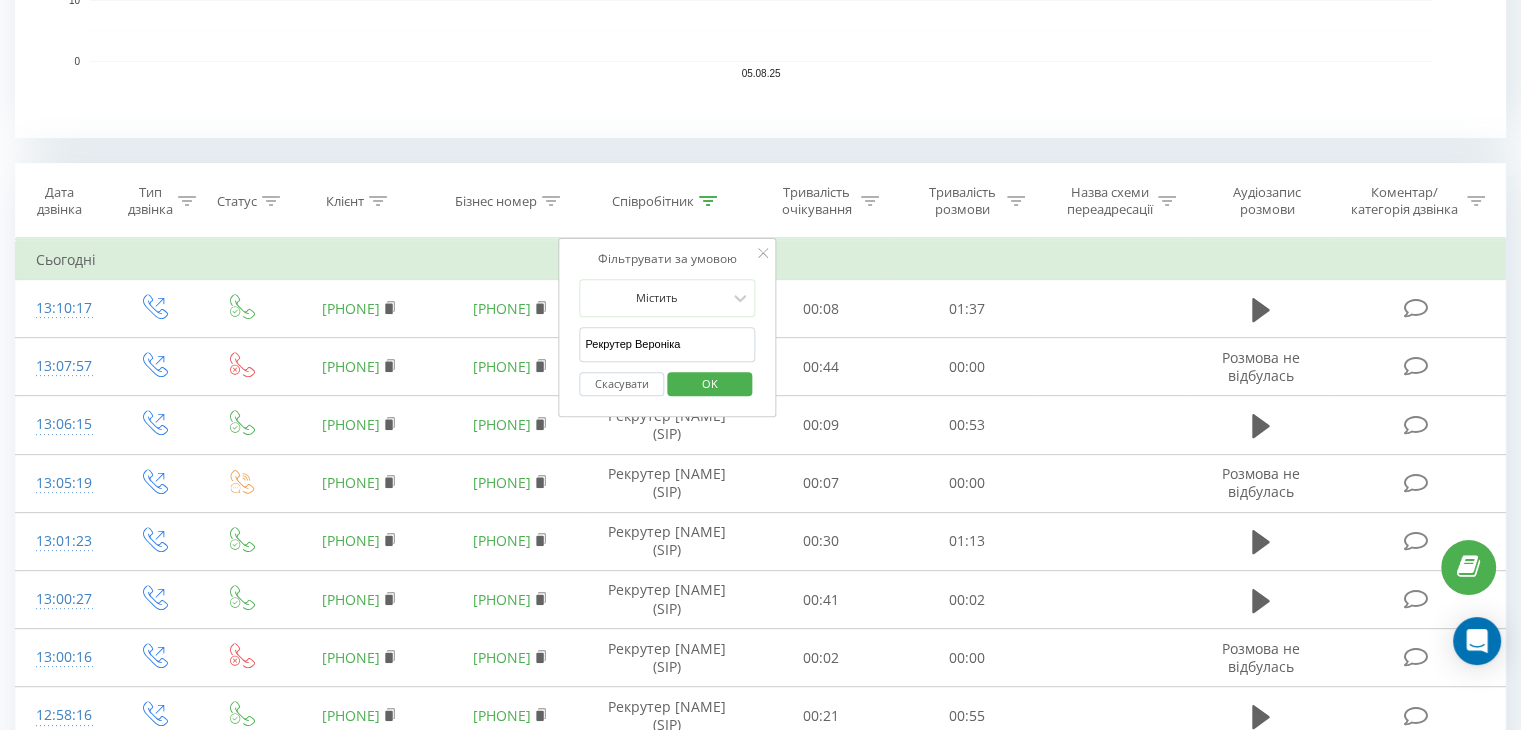 click on "Рекрутер Вероніка" at bounding box center [667, 344] 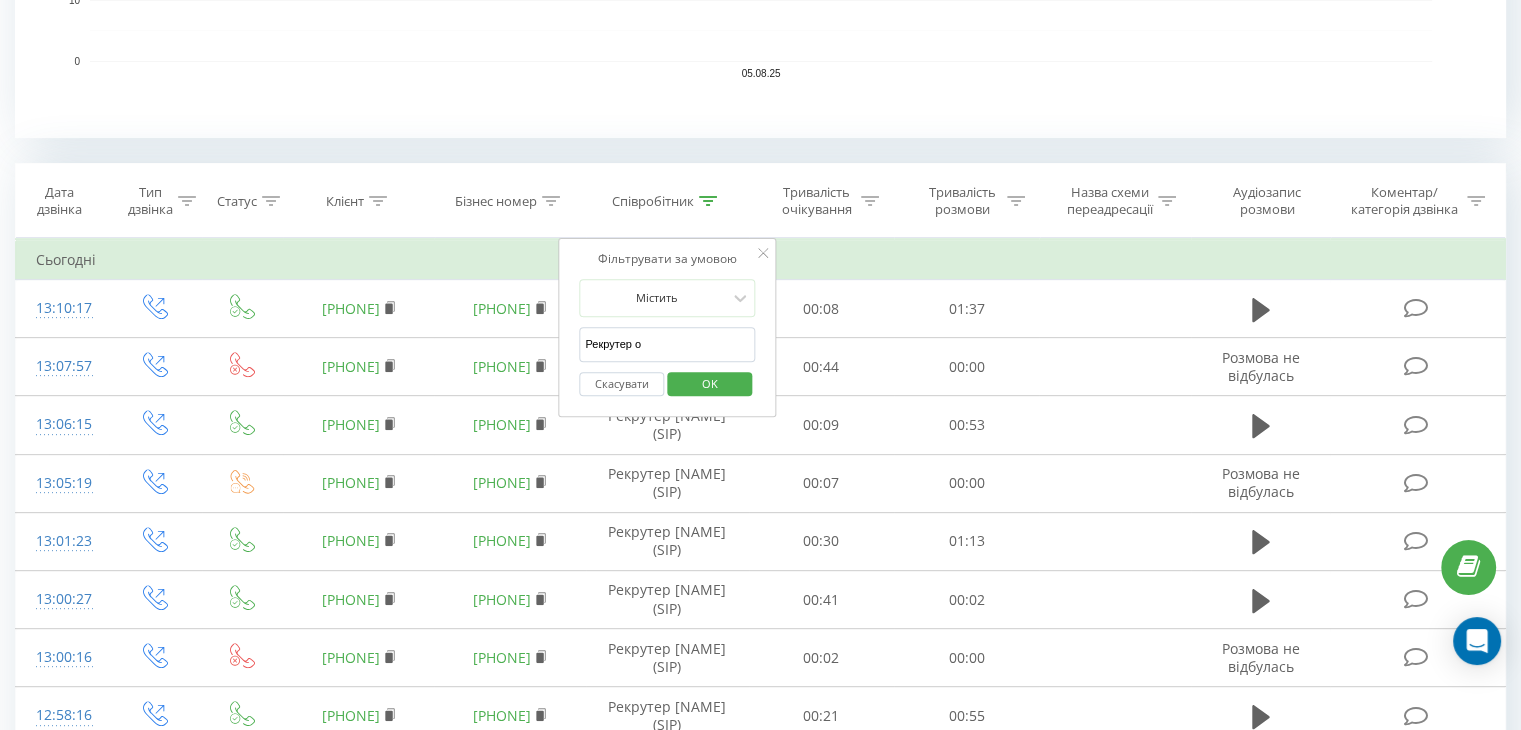 type on "Рекрутер [NAME]" 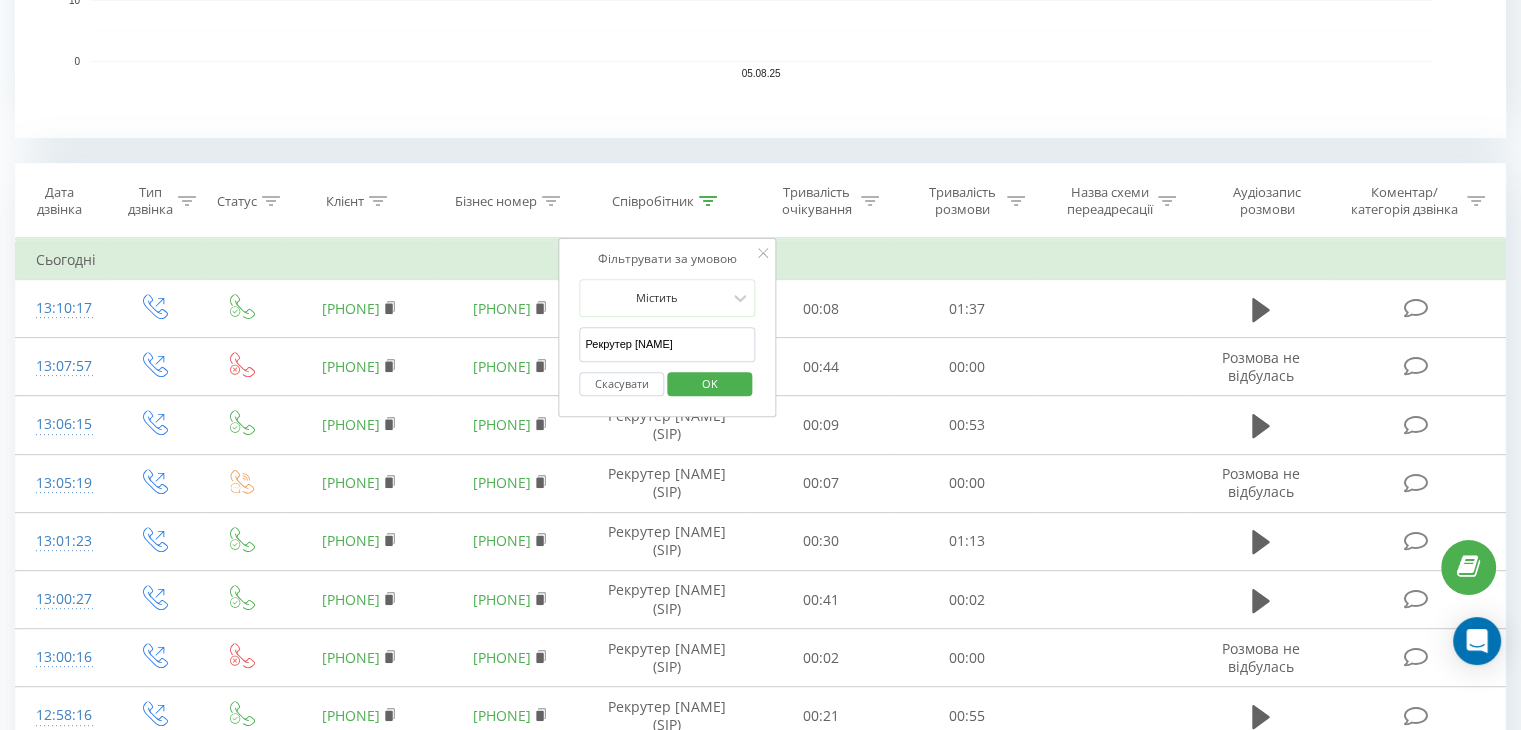 click on "OK" at bounding box center [710, 383] 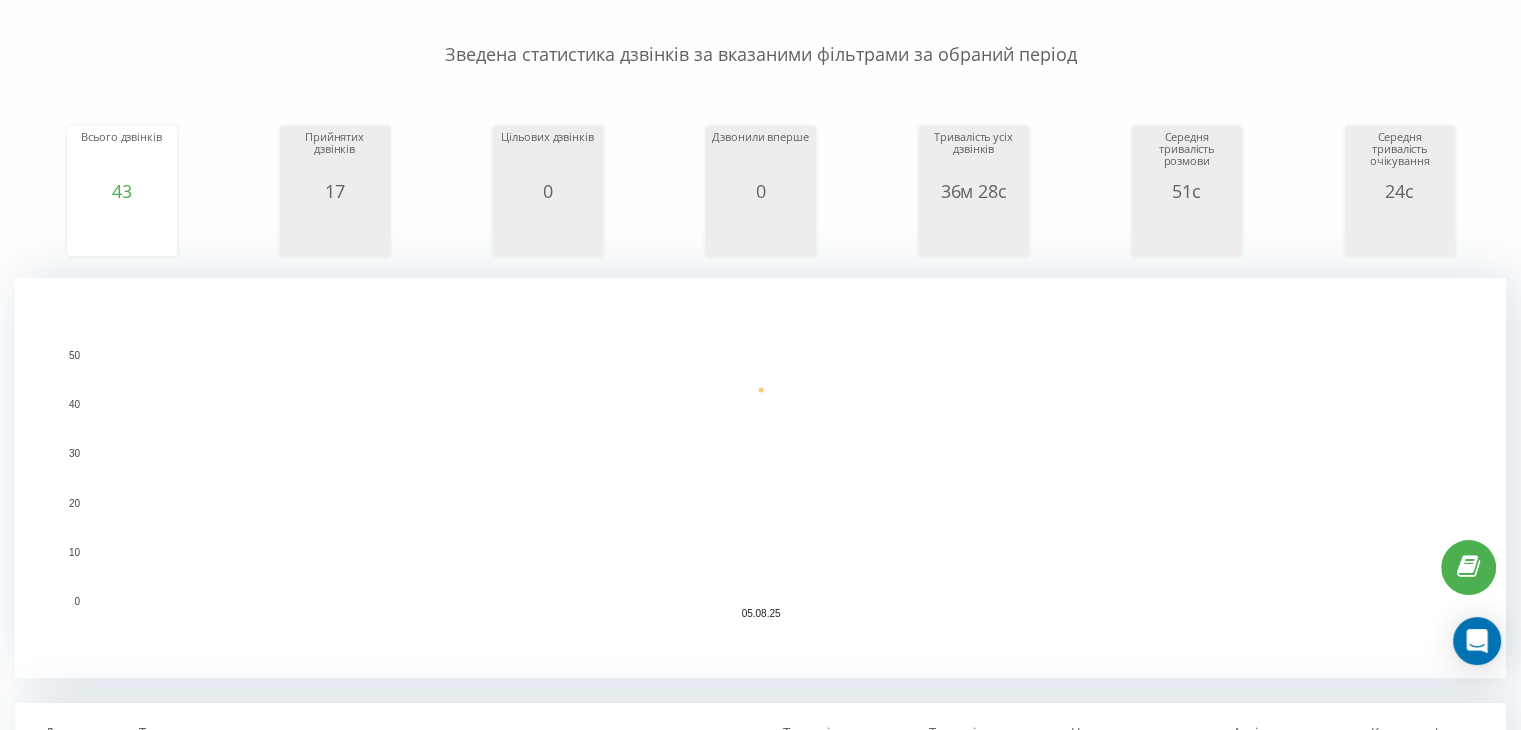 scroll, scrollTop: 0, scrollLeft: 0, axis: both 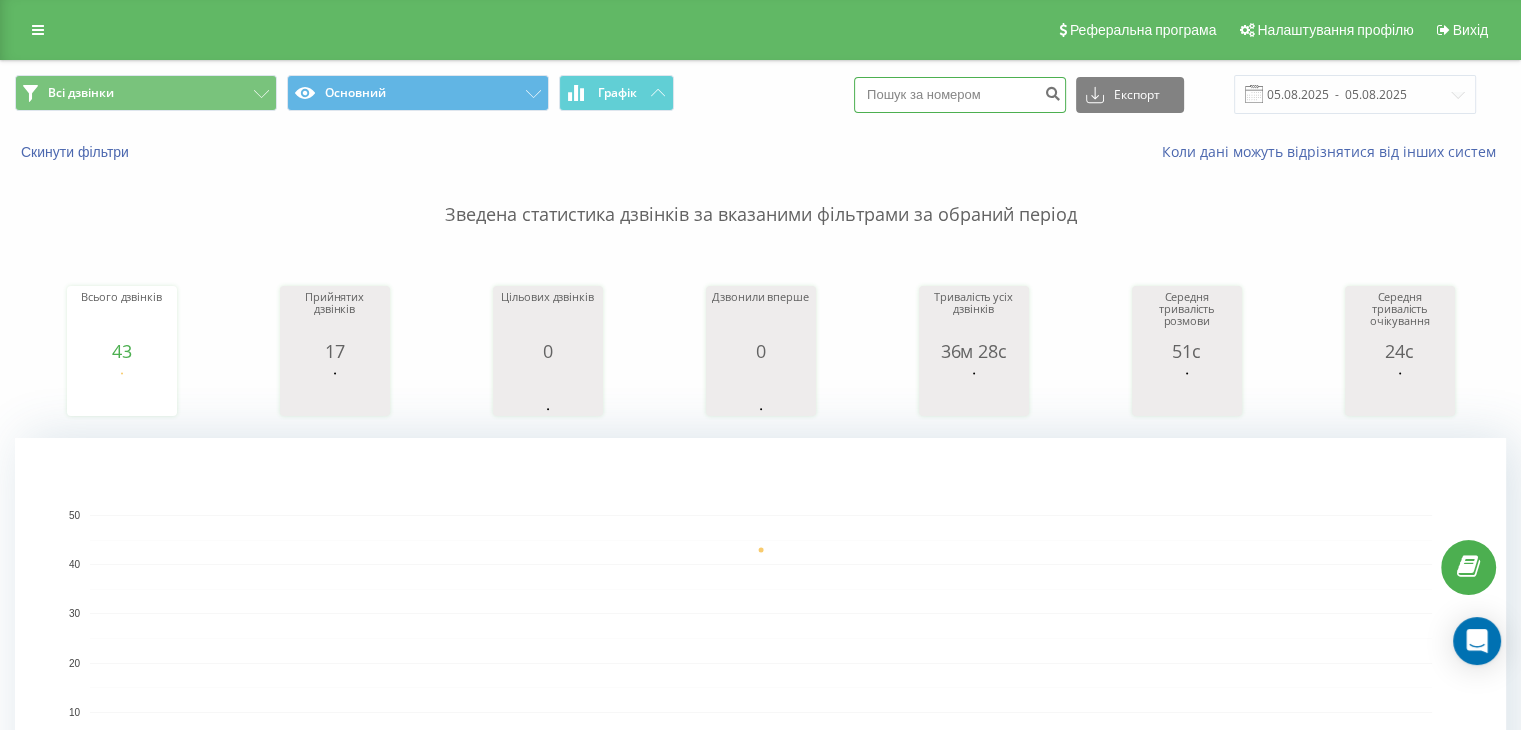click at bounding box center [960, 95] 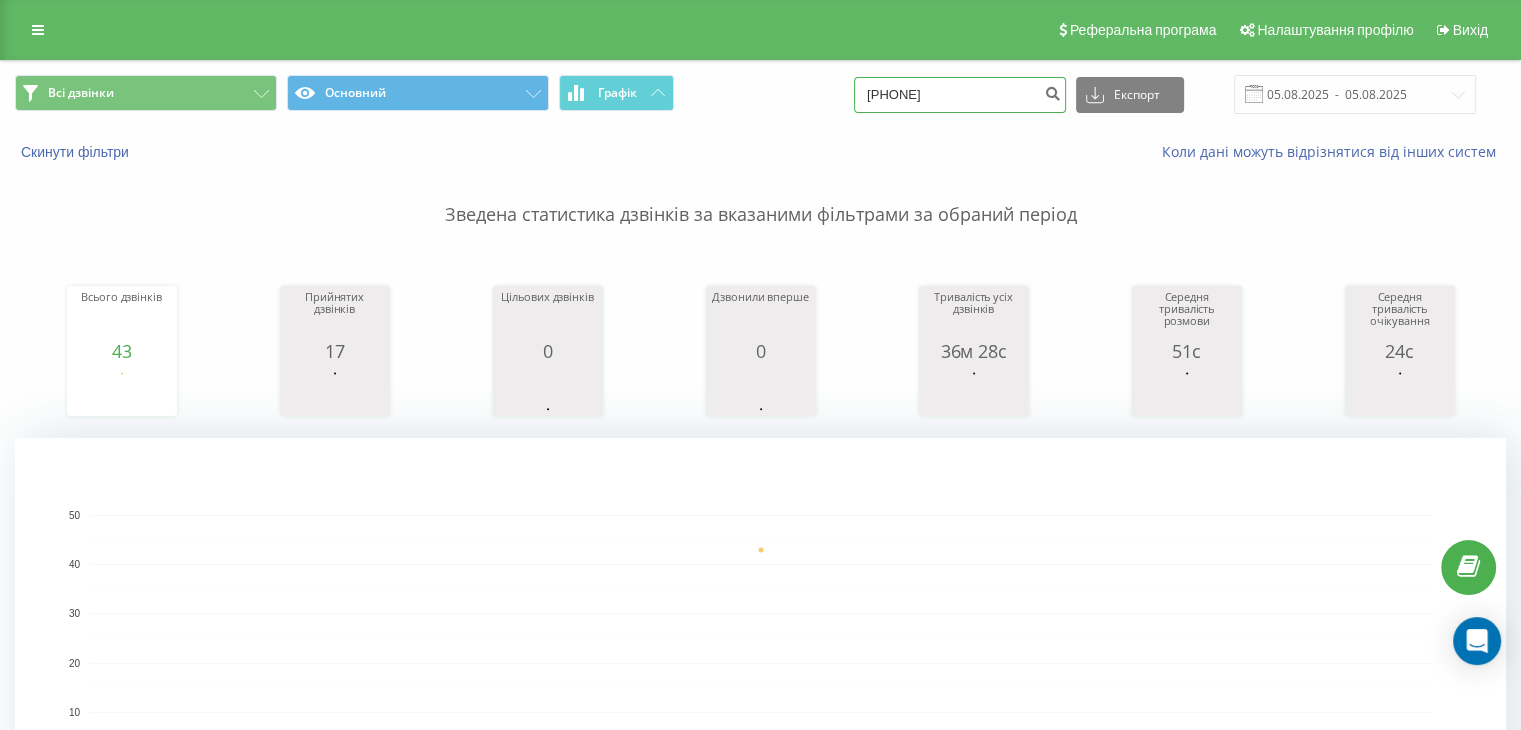 type on "[PHONE]" 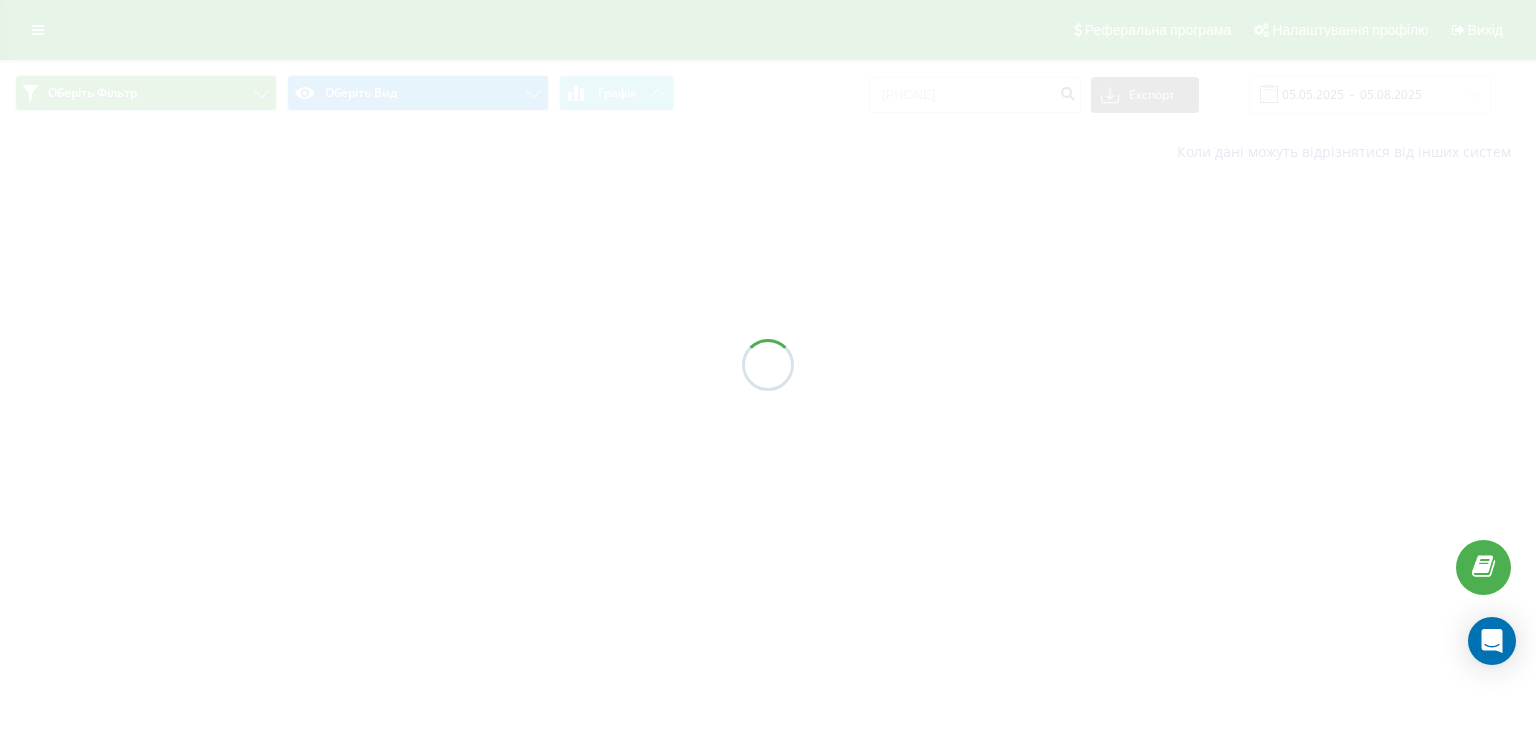 scroll, scrollTop: 0, scrollLeft: 0, axis: both 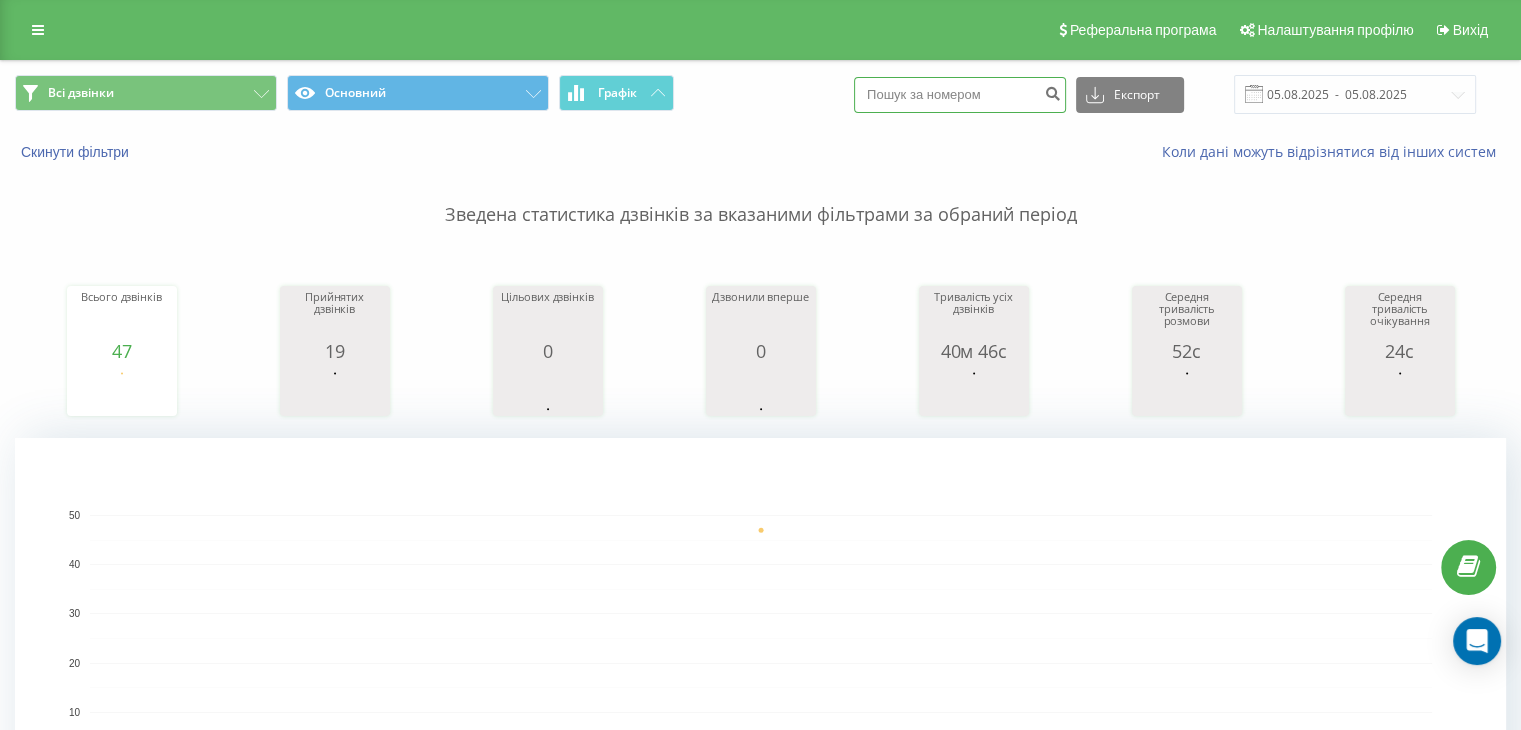 click at bounding box center [960, 95] 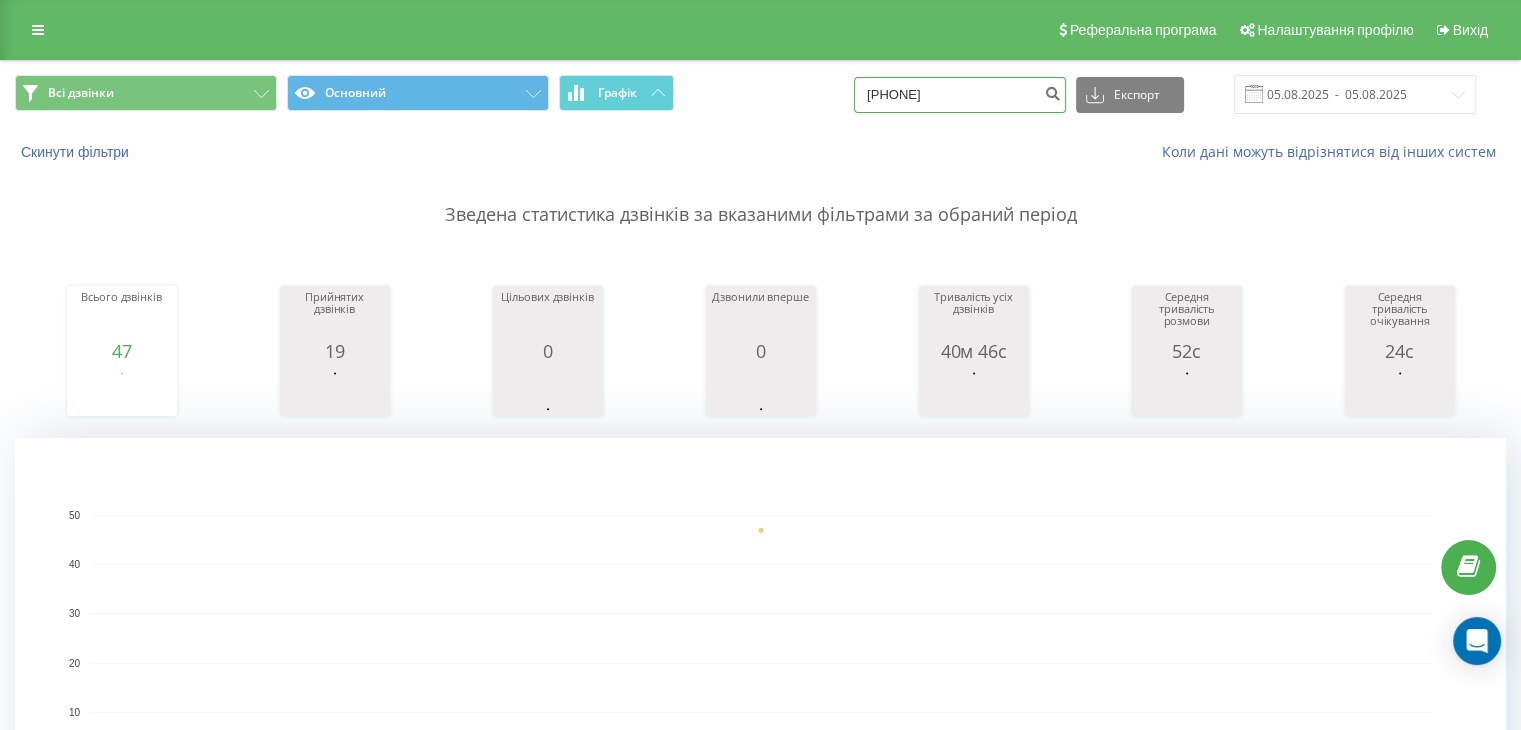 type on "[PHONE]" 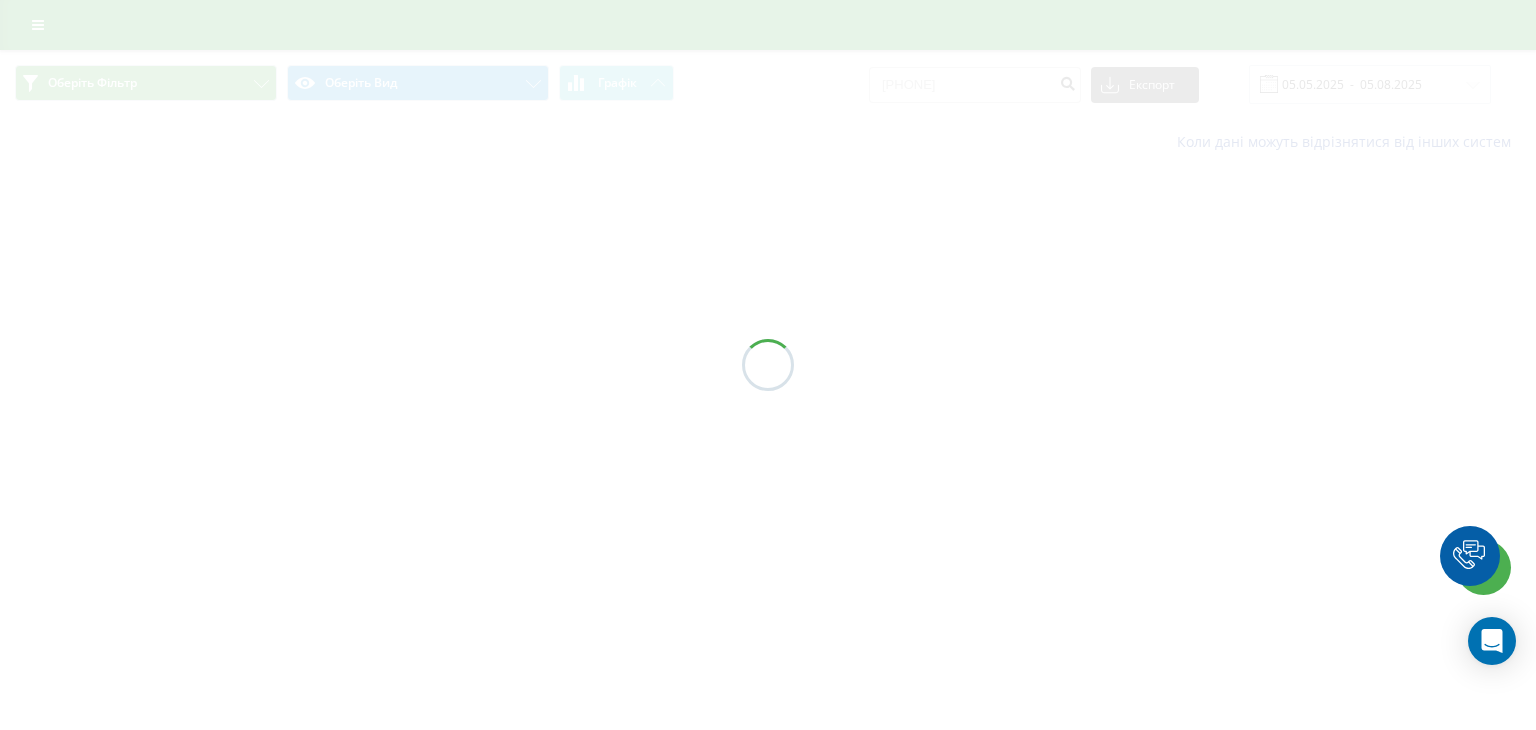 scroll, scrollTop: 0, scrollLeft: 0, axis: both 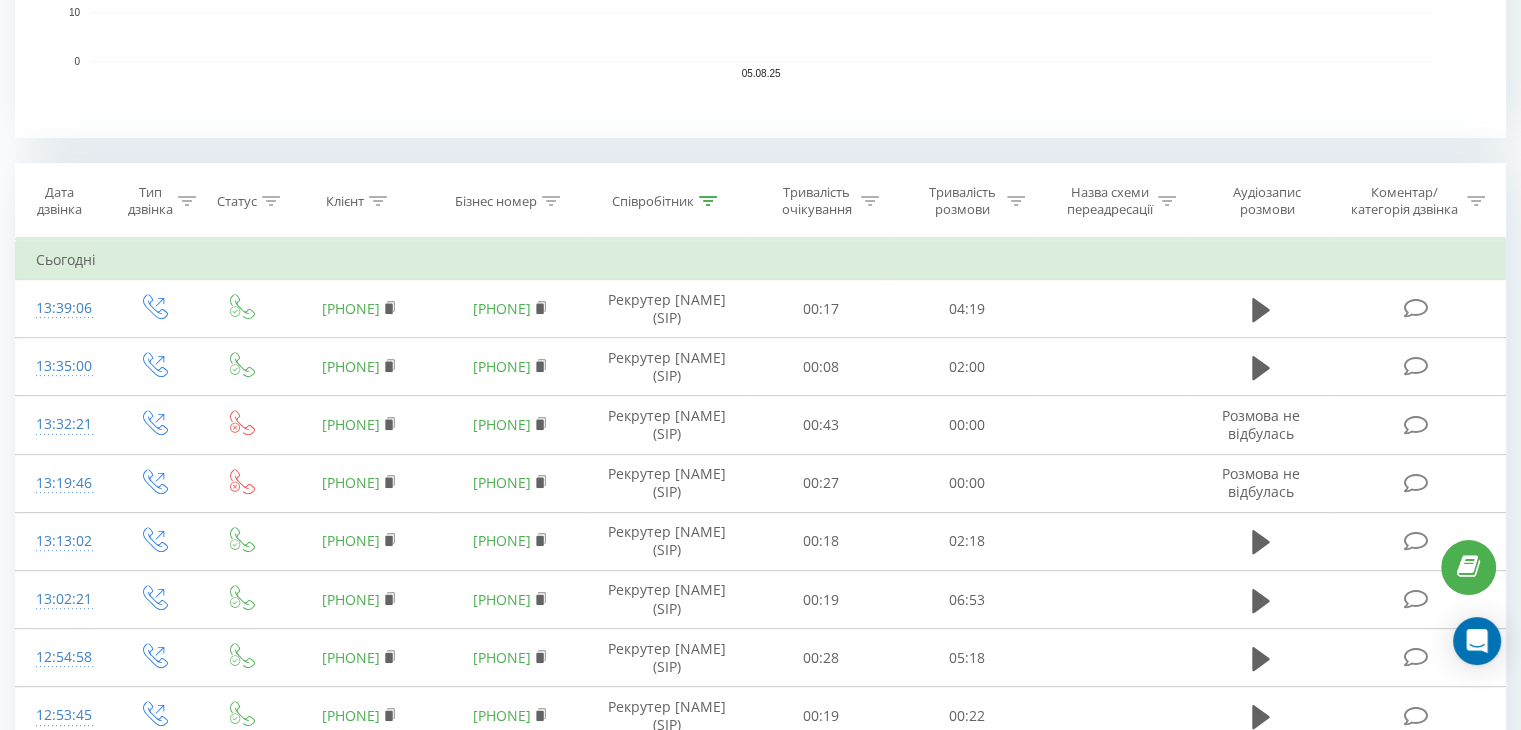 click at bounding box center [708, 201] 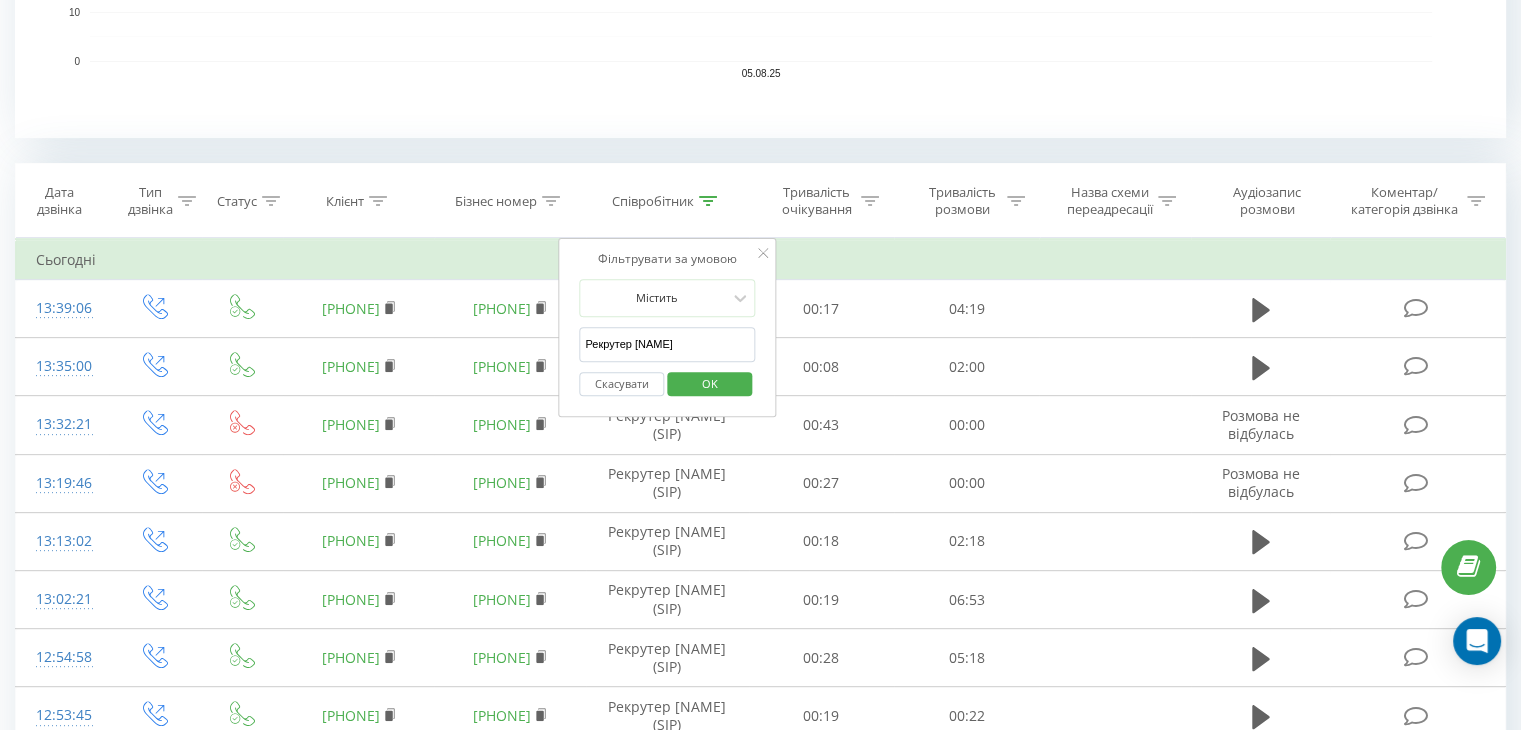 click on "Рекрутер [NAME]" at bounding box center (667, 344) 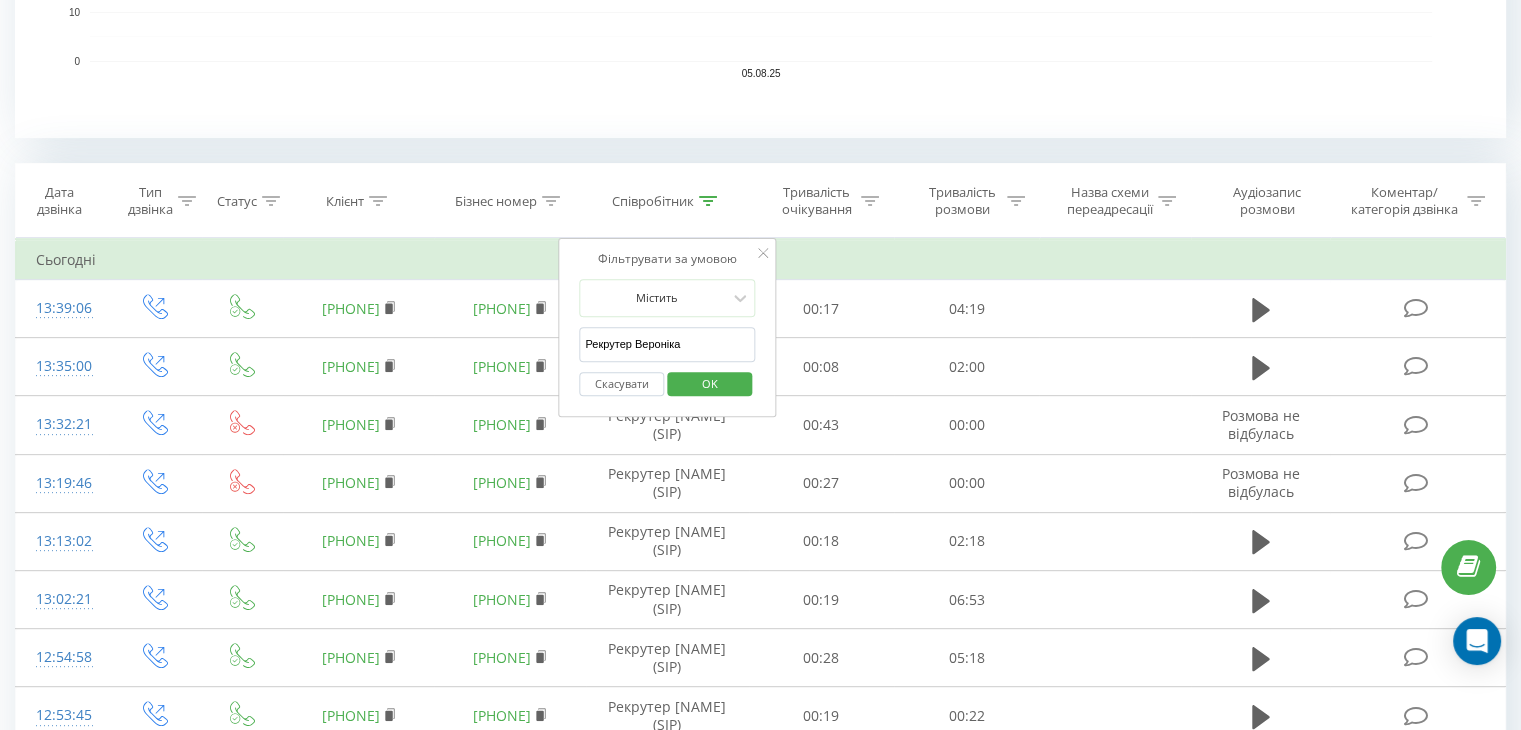 click on "OK" at bounding box center [710, 383] 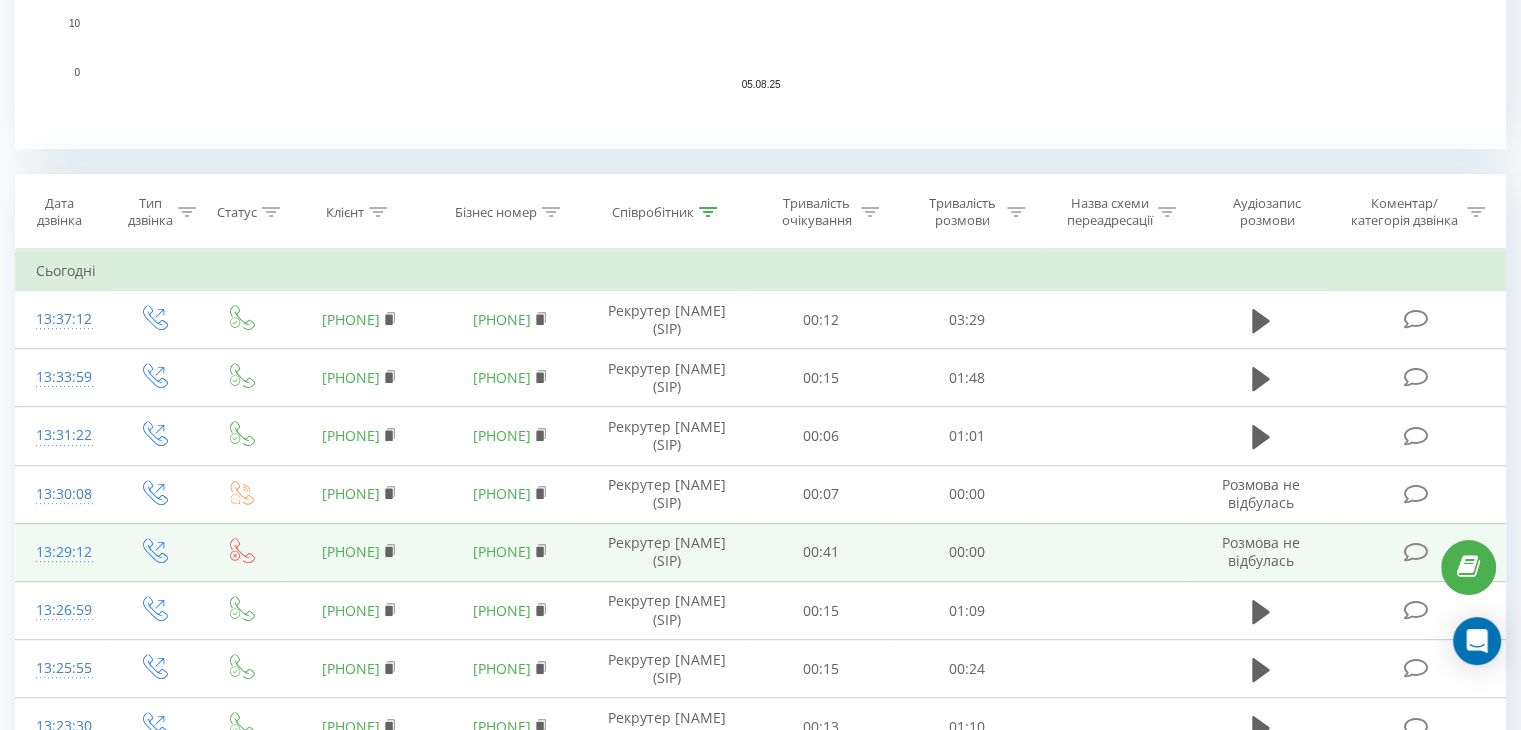 scroll, scrollTop: 780, scrollLeft: 0, axis: vertical 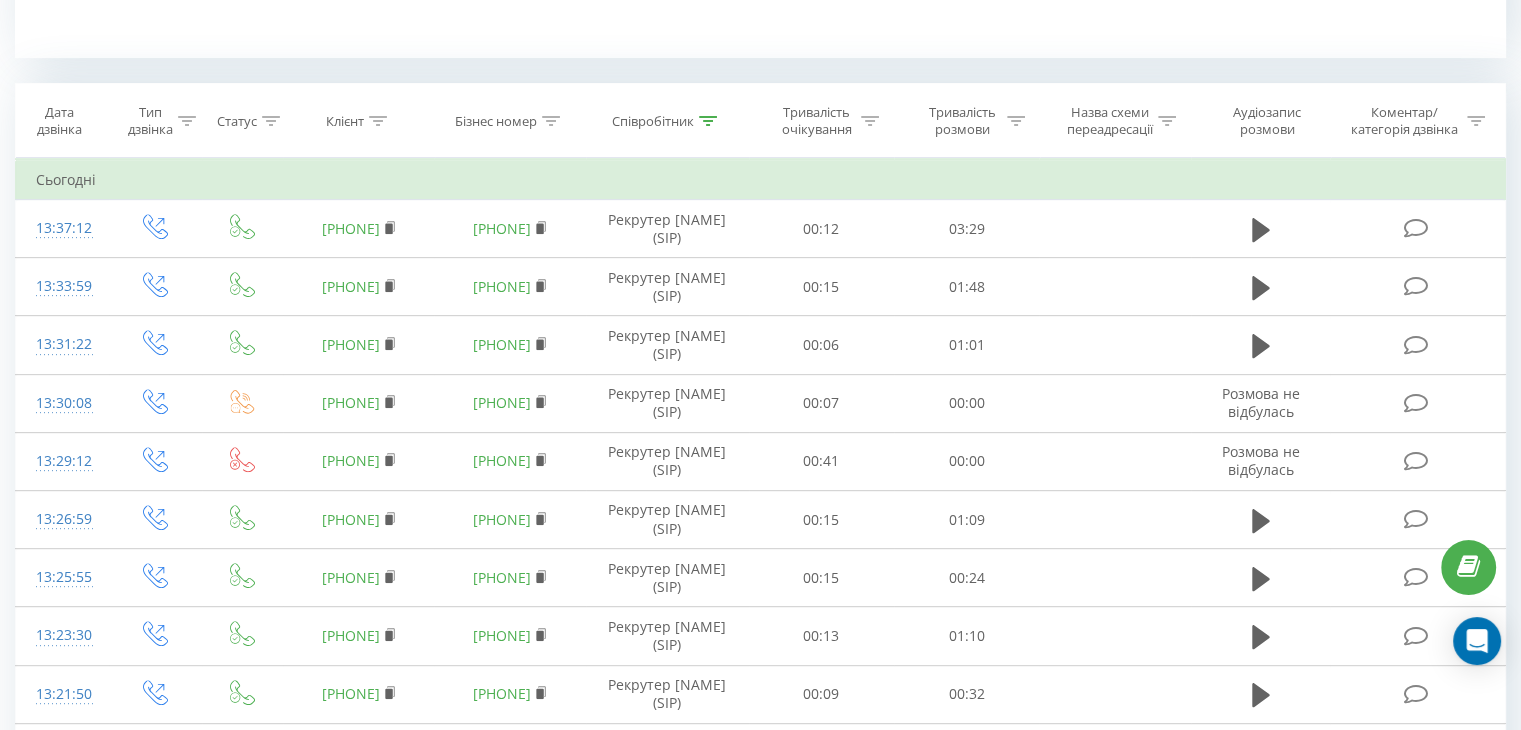 click on "Співробітник" at bounding box center (667, 121) 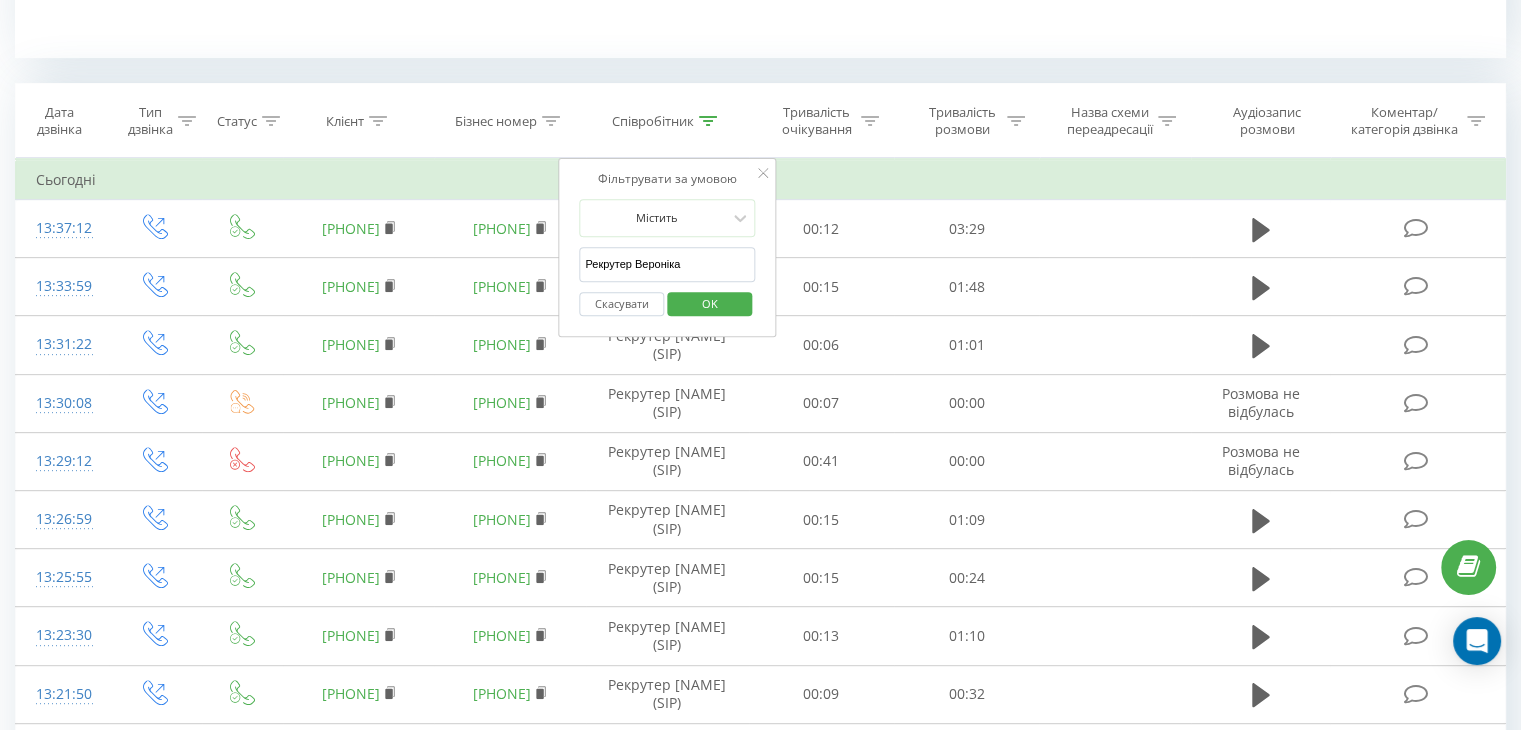 click on "Рекрутер Вероніка" at bounding box center (667, 264) 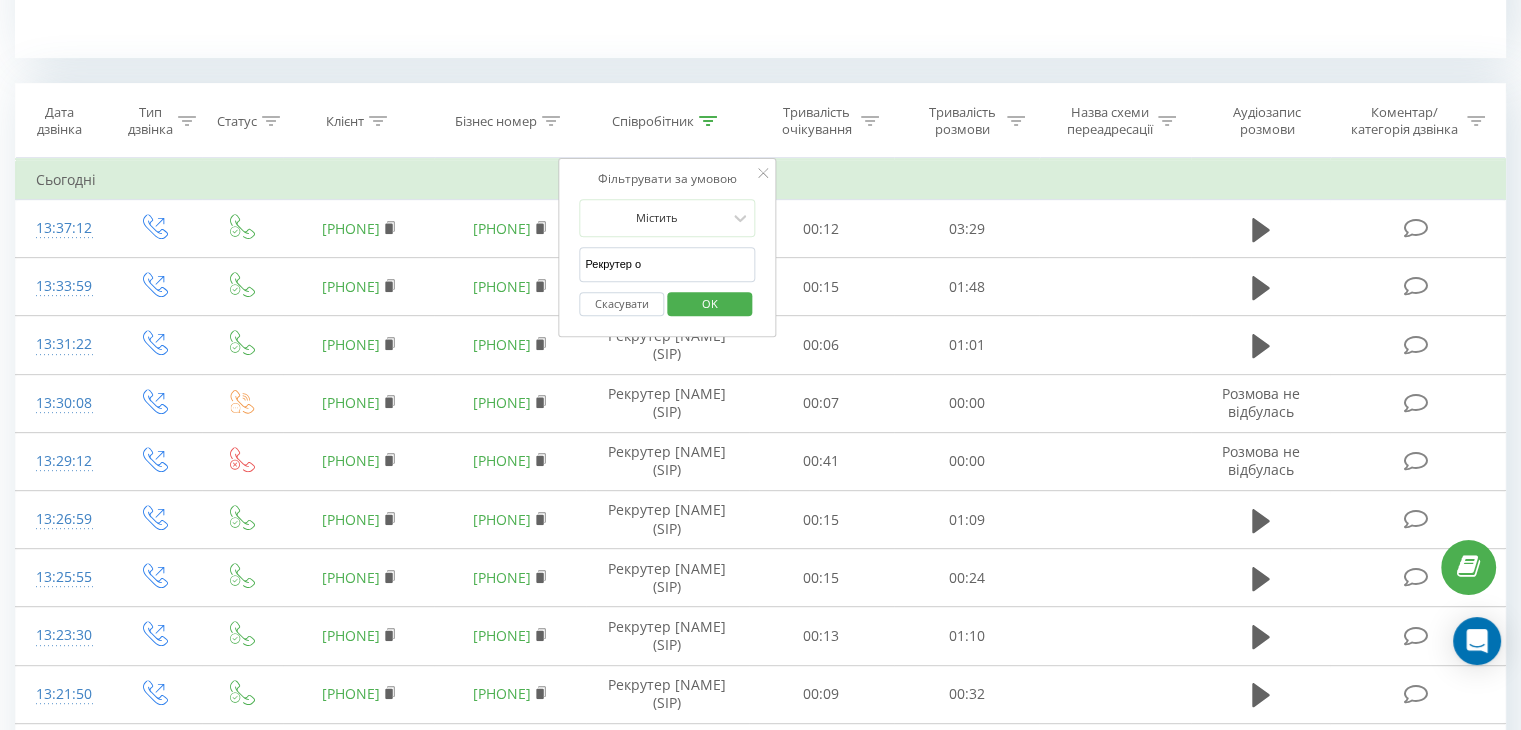 type on "Рекрутер [NAME]" 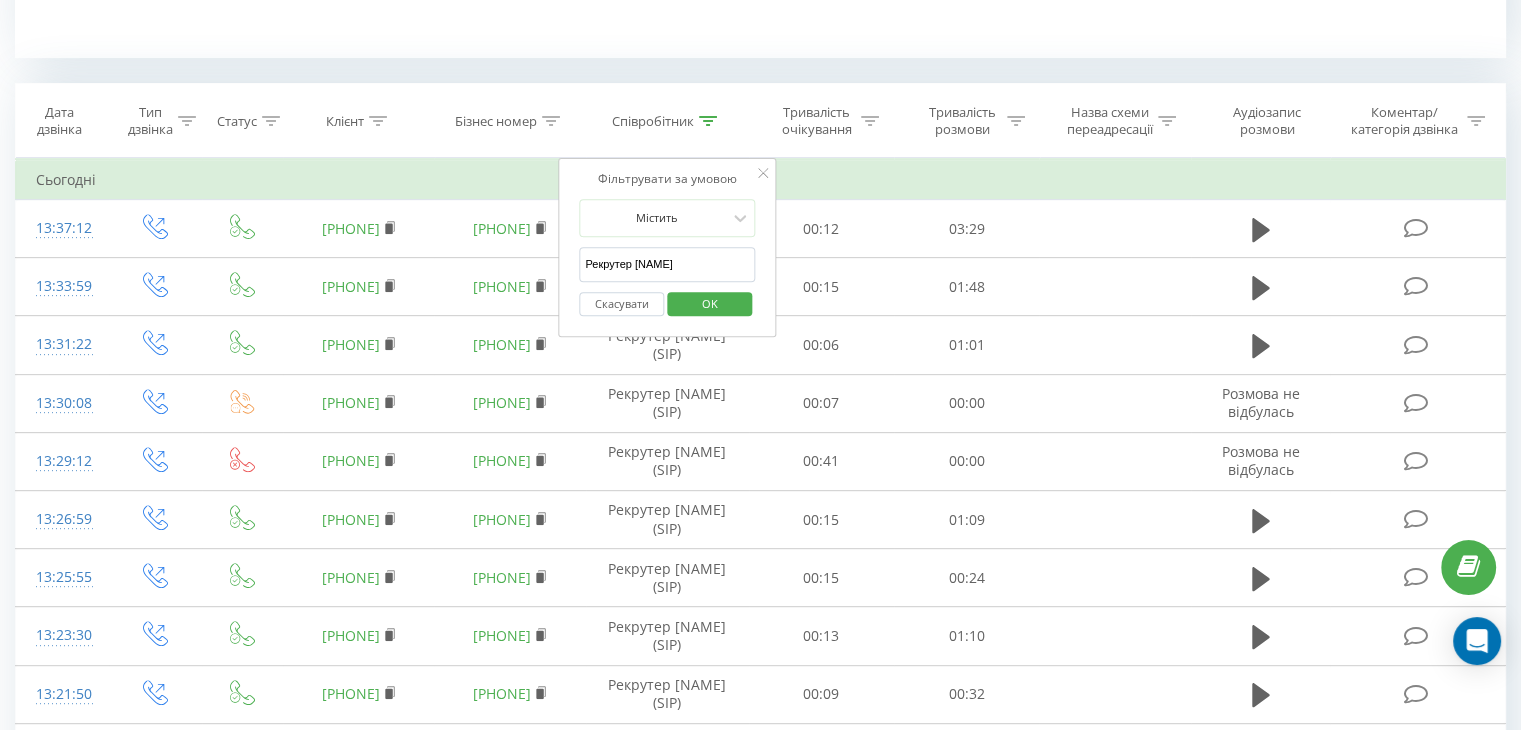 click on "OK" at bounding box center [710, 303] 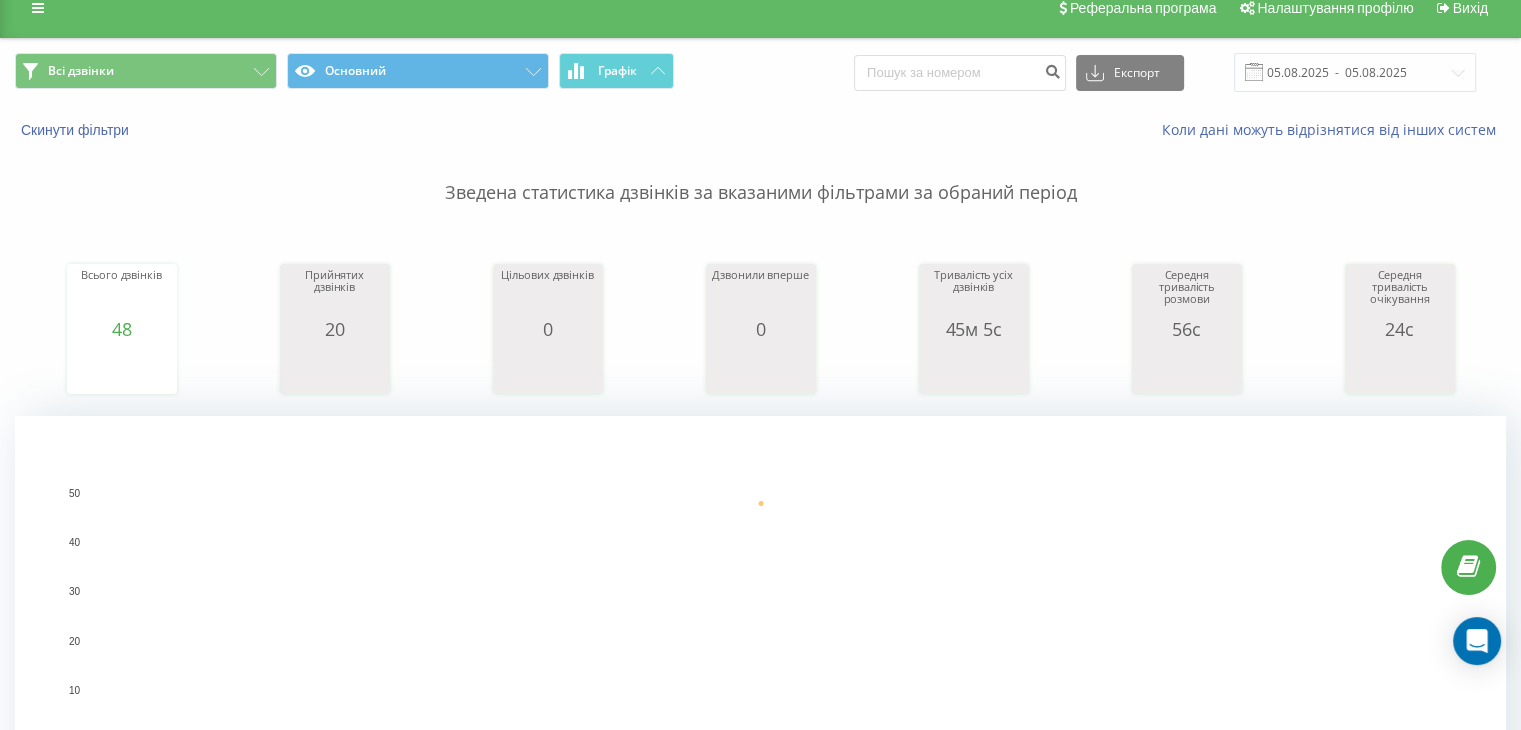 scroll, scrollTop: 0, scrollLeft: 0, axis: both 